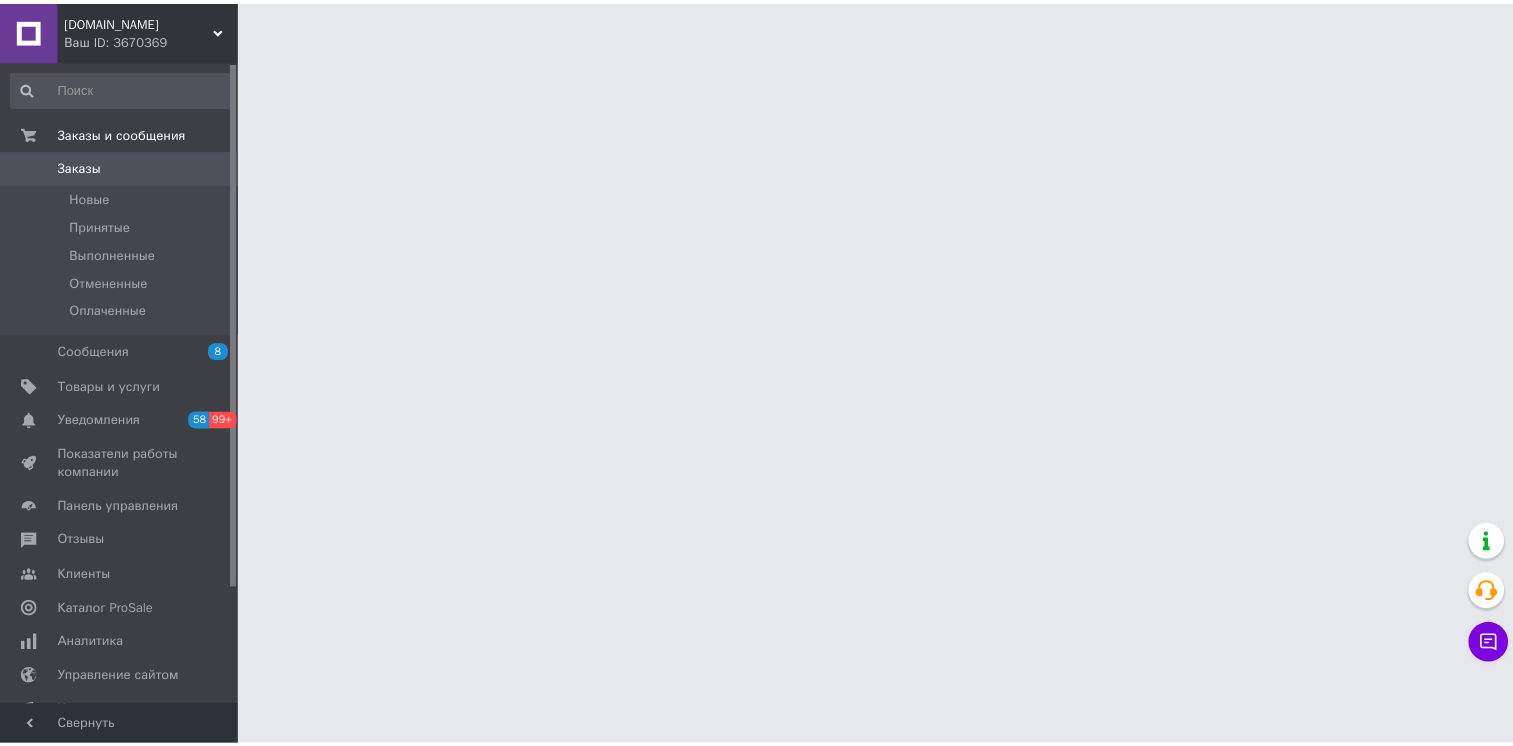 scroll, scrollTop: 0, scrollLeft: 0, axis: both 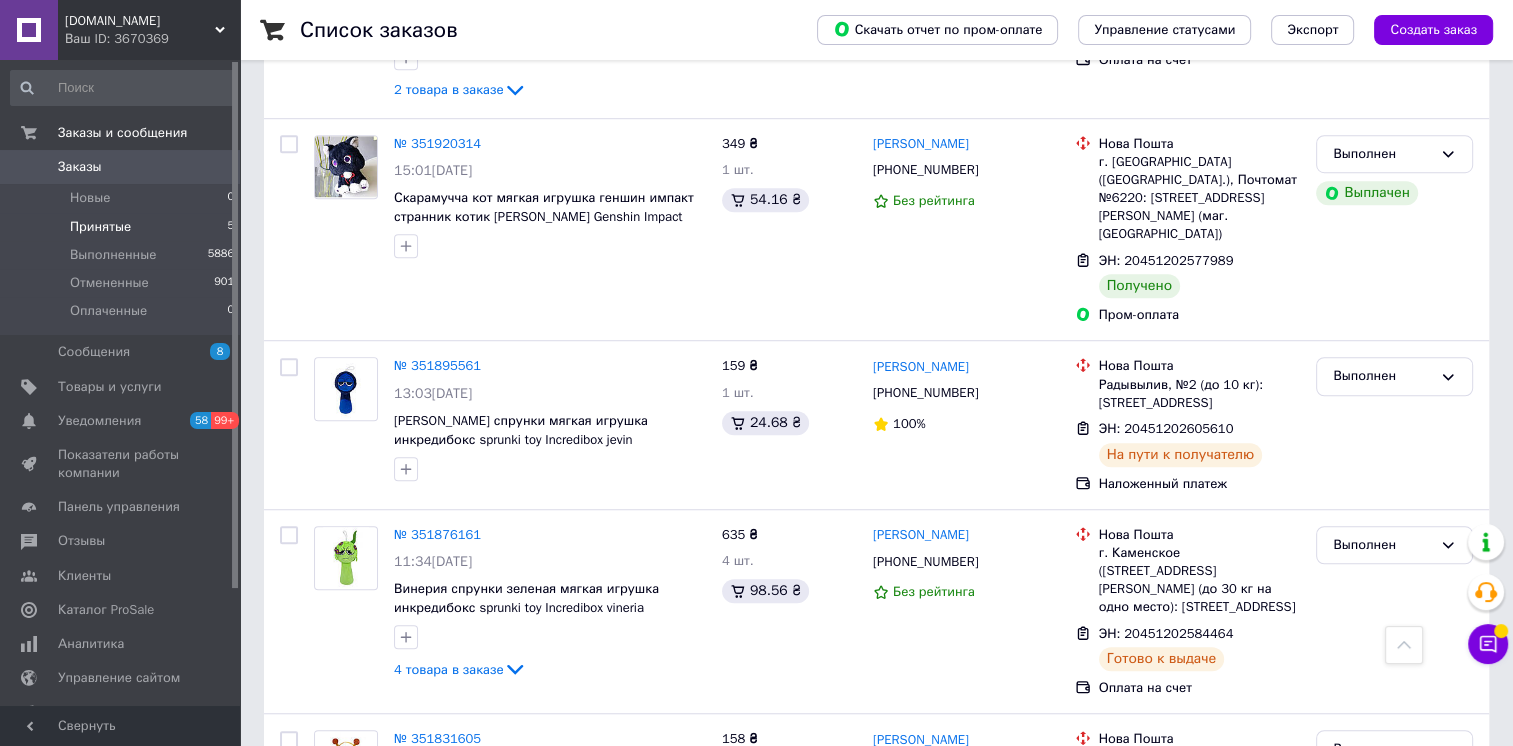 click on "Принятые" at bounding box center (100, 227) 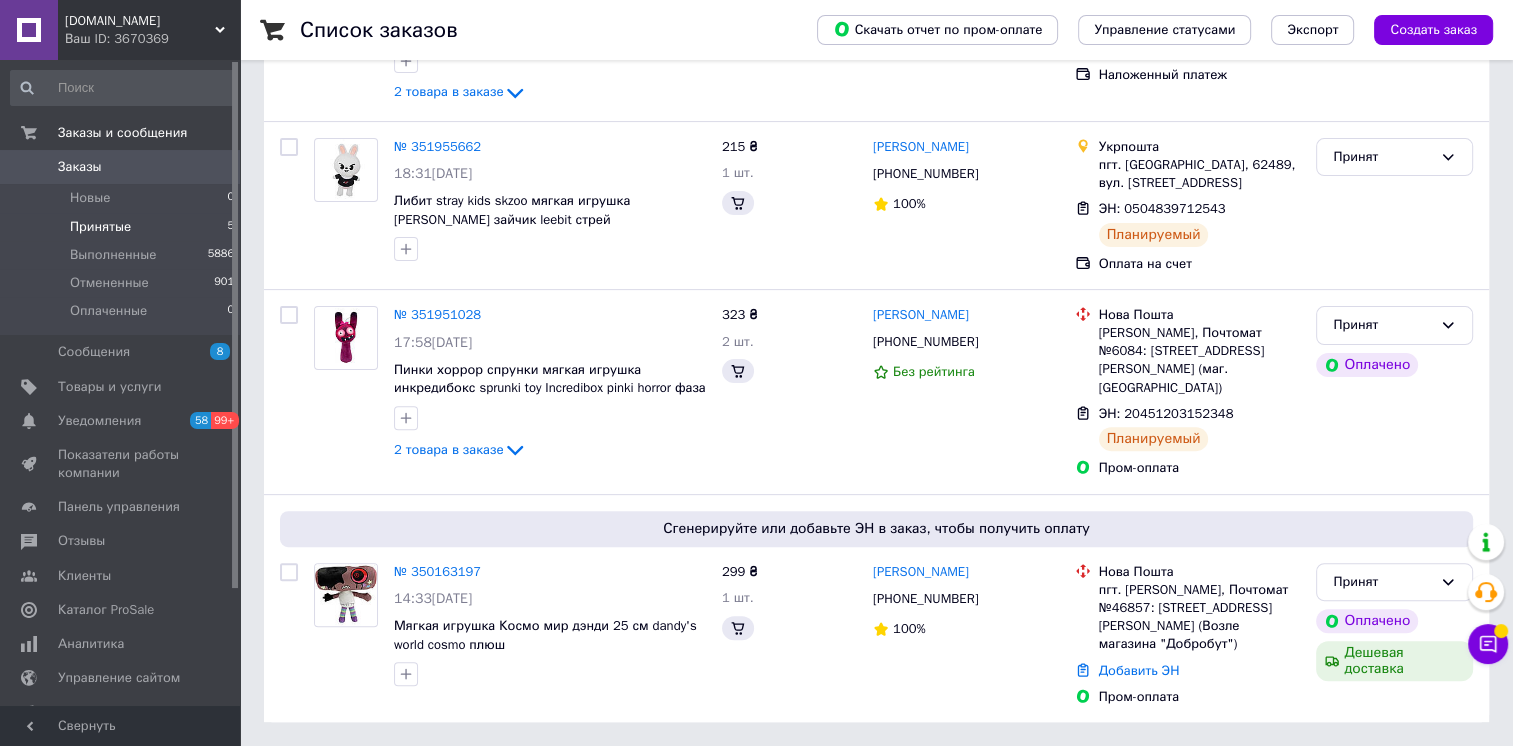 scroll, scrollTop: 0, scrollLeft: 0, axis: both 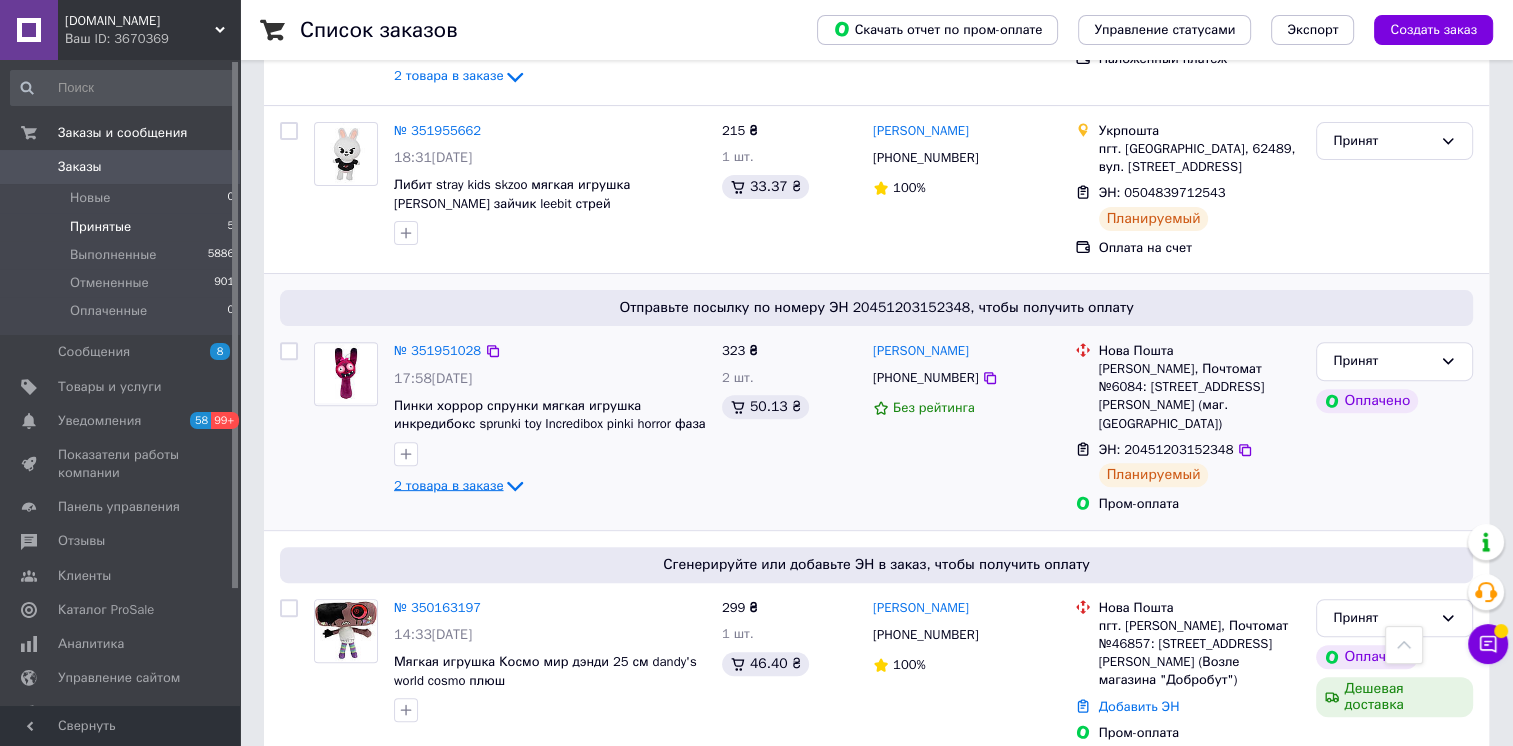 click on "2 товара в заказе" at bounding box center [448, 484] 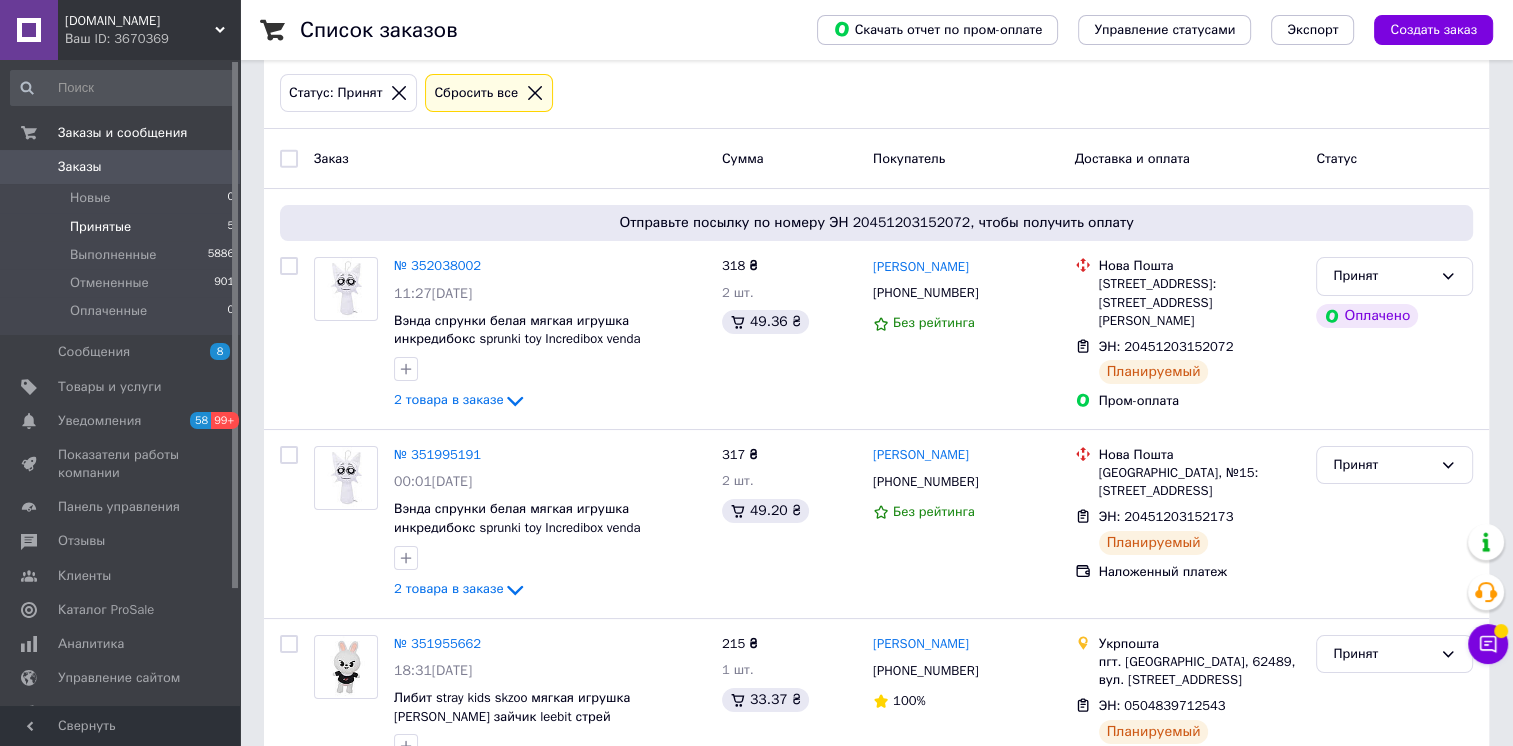 scroll, scrollTop: 92, scrollLeft: 0, axis: vertical 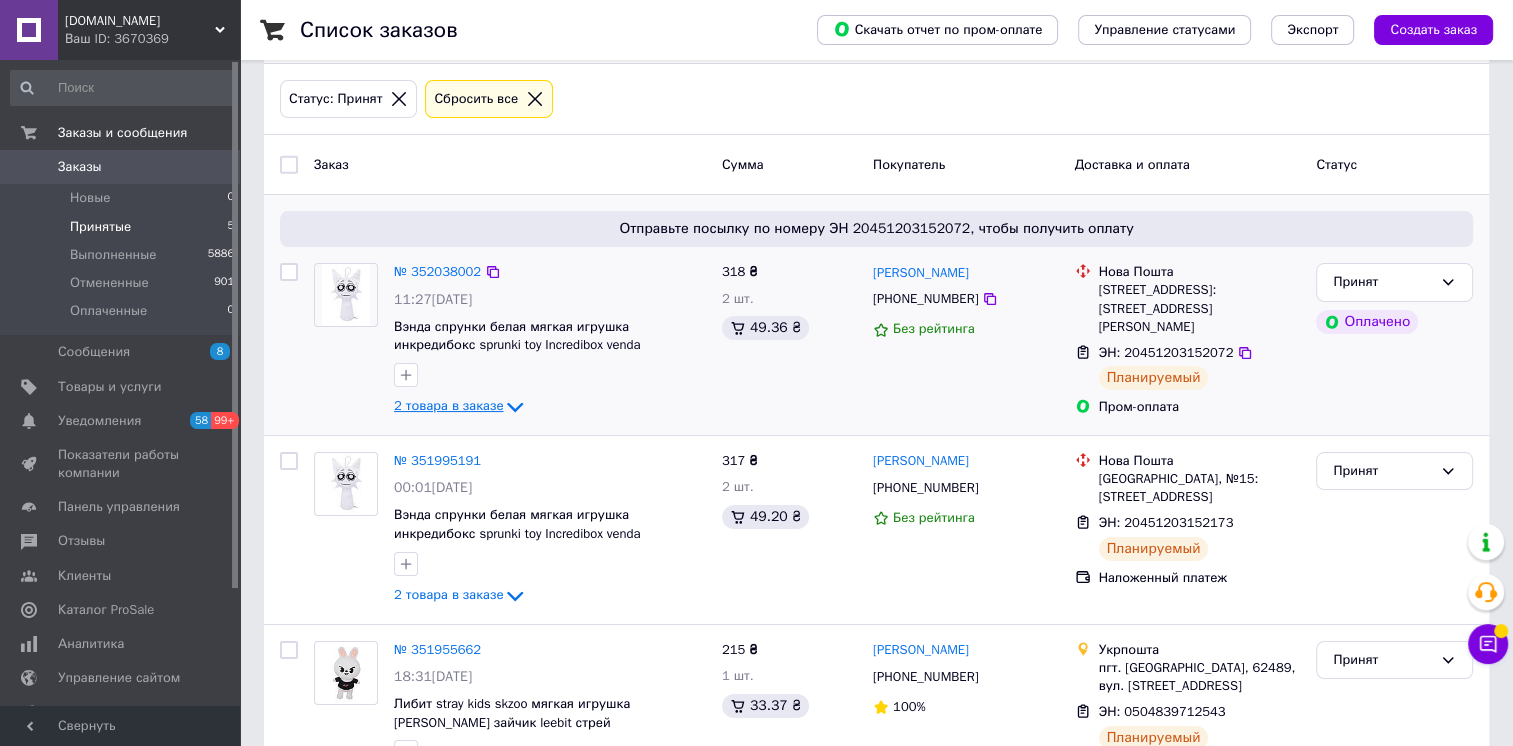 click 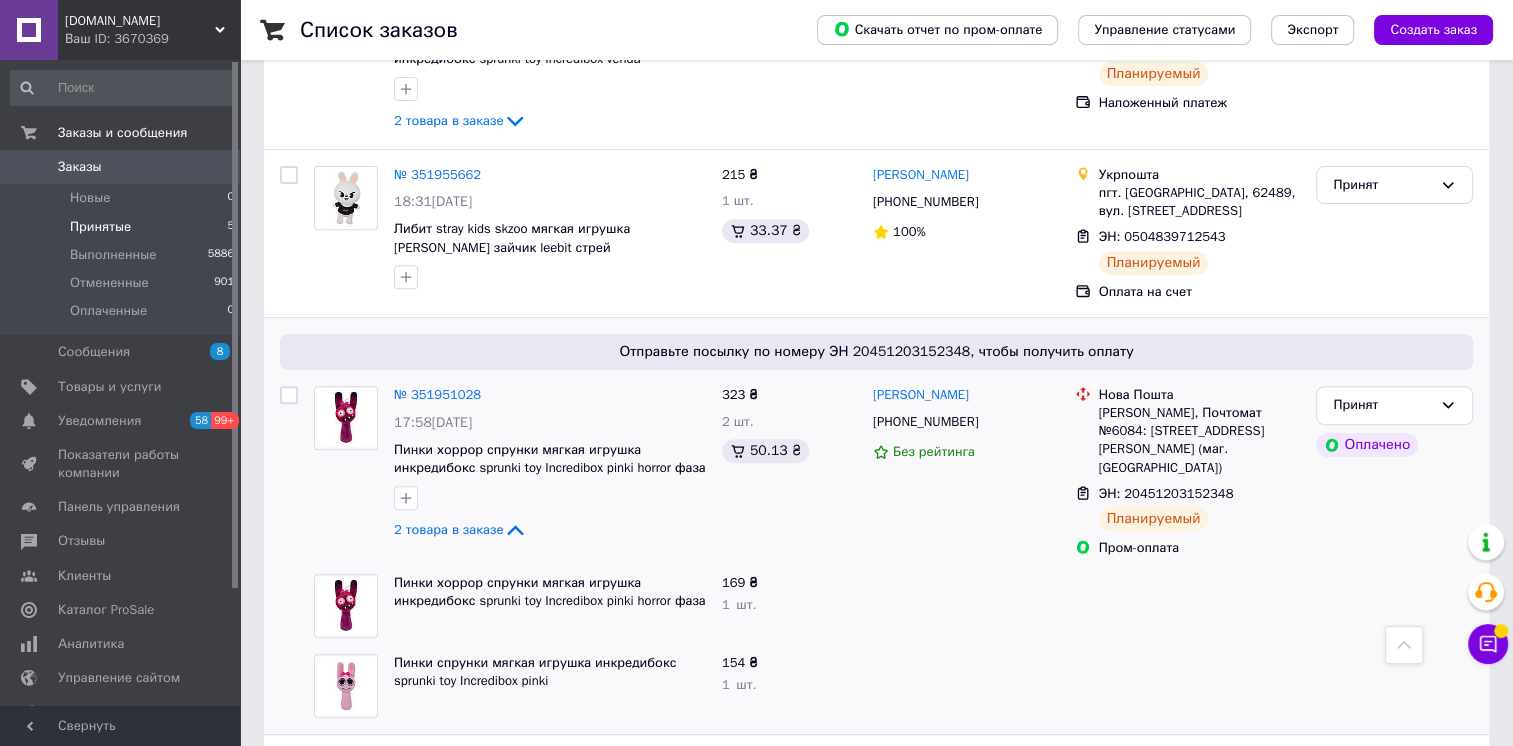 scroll, scrollTop: 530, scrollLeft: 0, axis: vertical 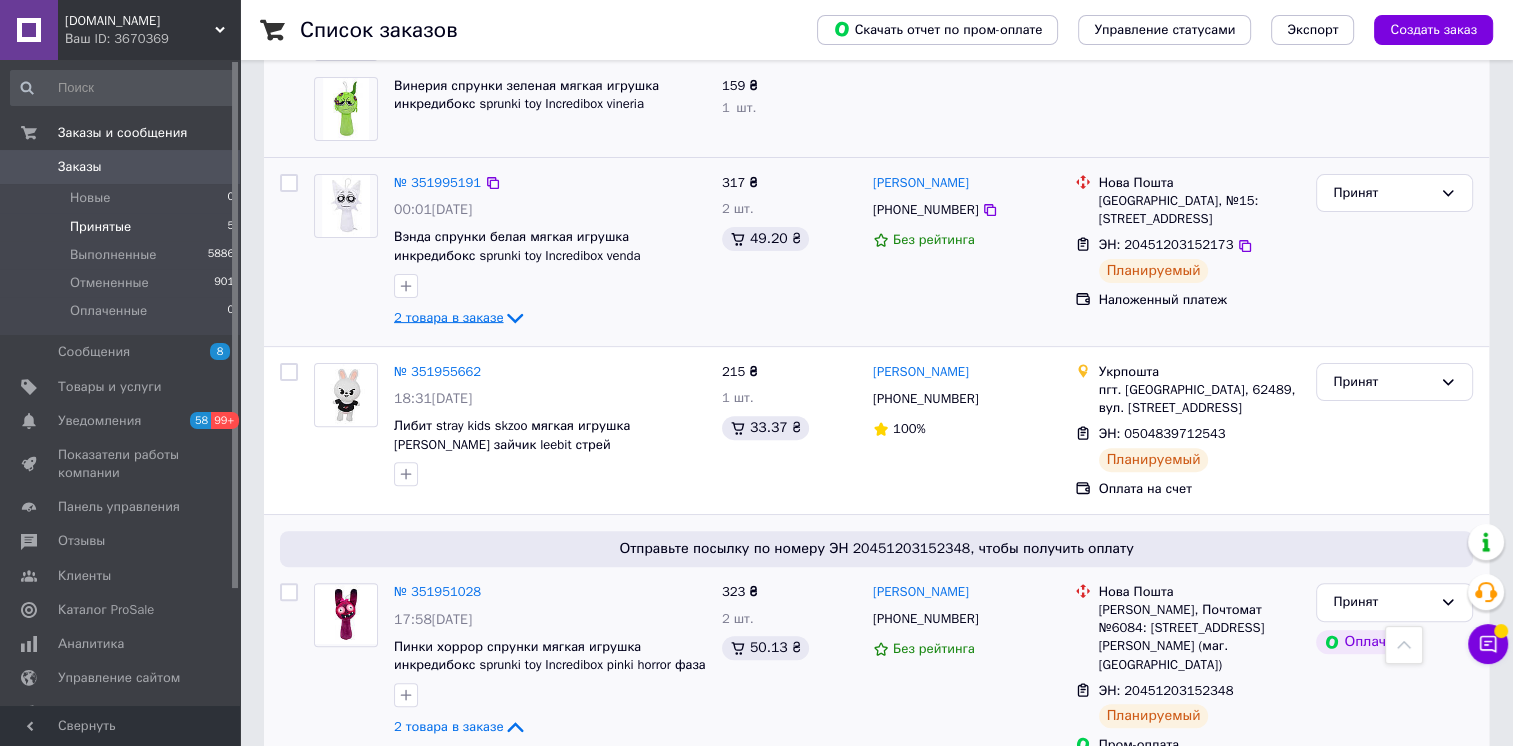 click on "2 товара в заказе" at bounding box center [448, 316] 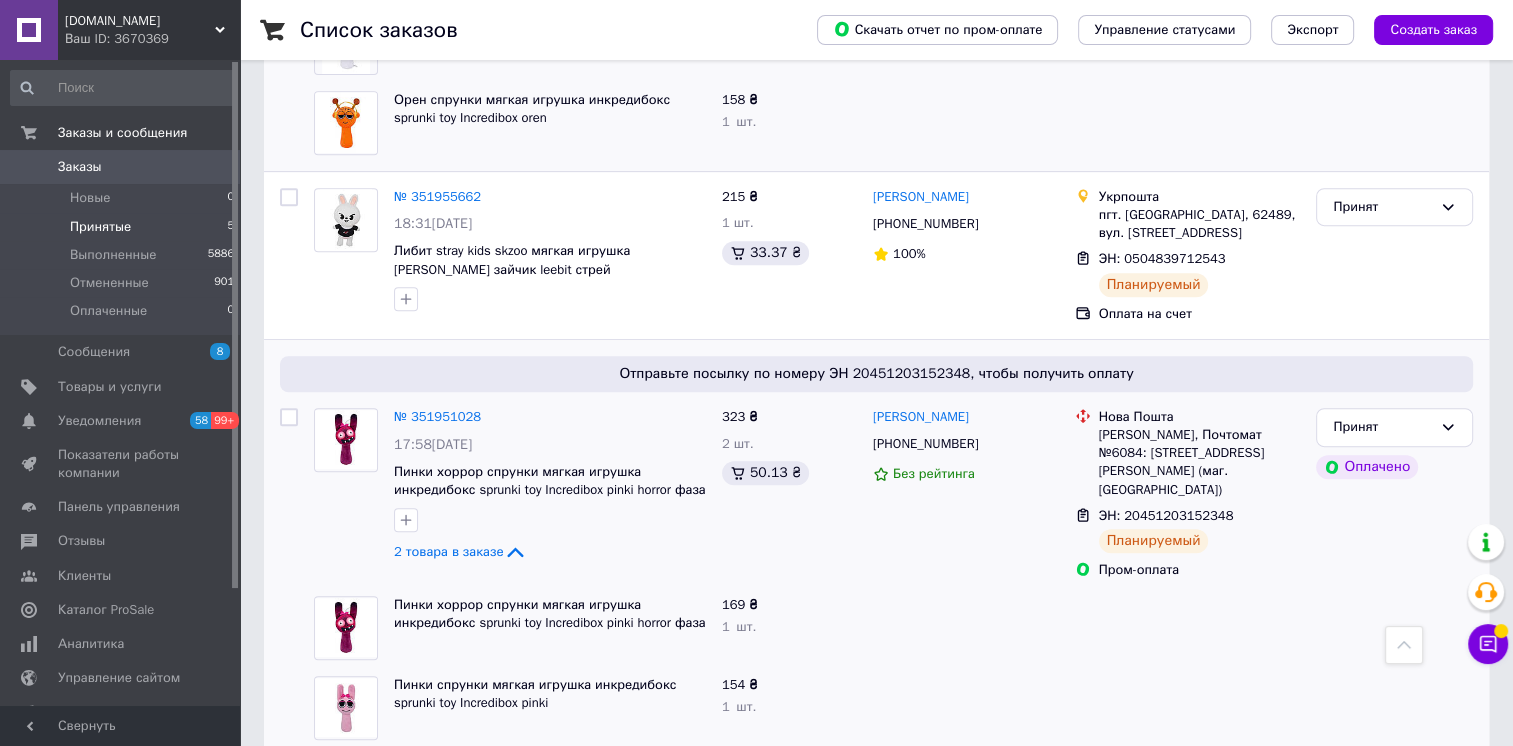 scroll, scrollTop: 863, scrollLeft: 0, axis: vertical 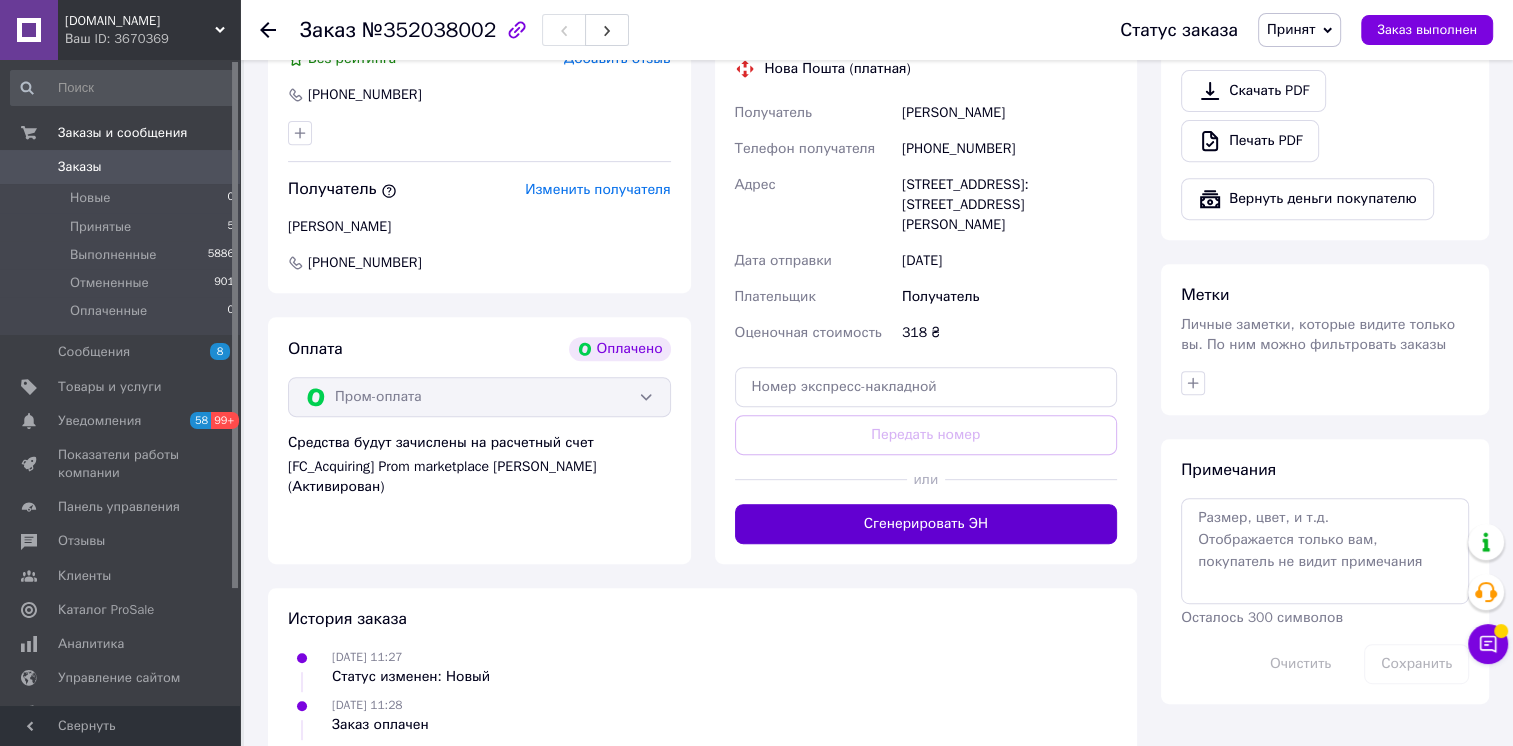 click on "Сгенерировать ЭН" at bounding box center (926, 524) 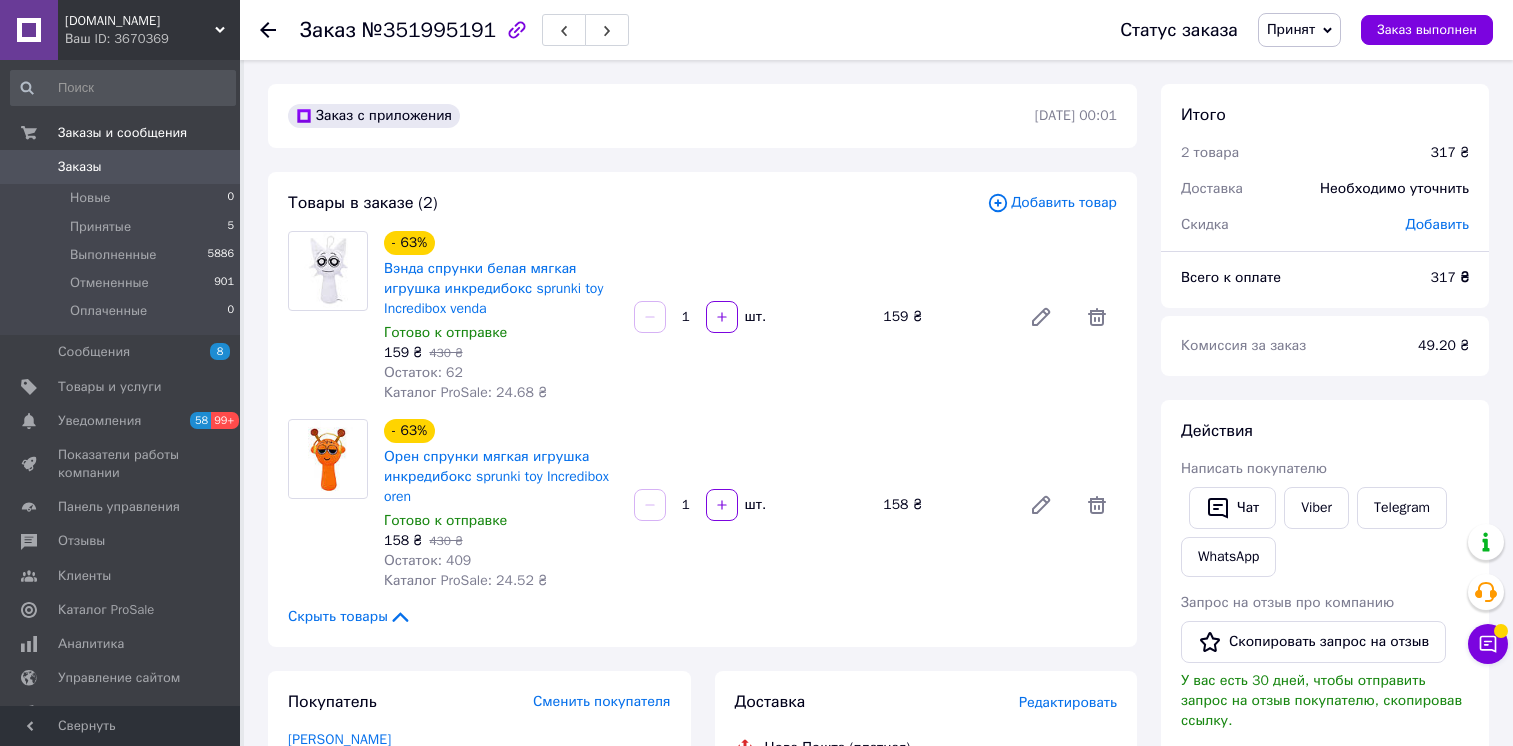scroll, scrollTop: 0, scrollLeft: 0, axis: both 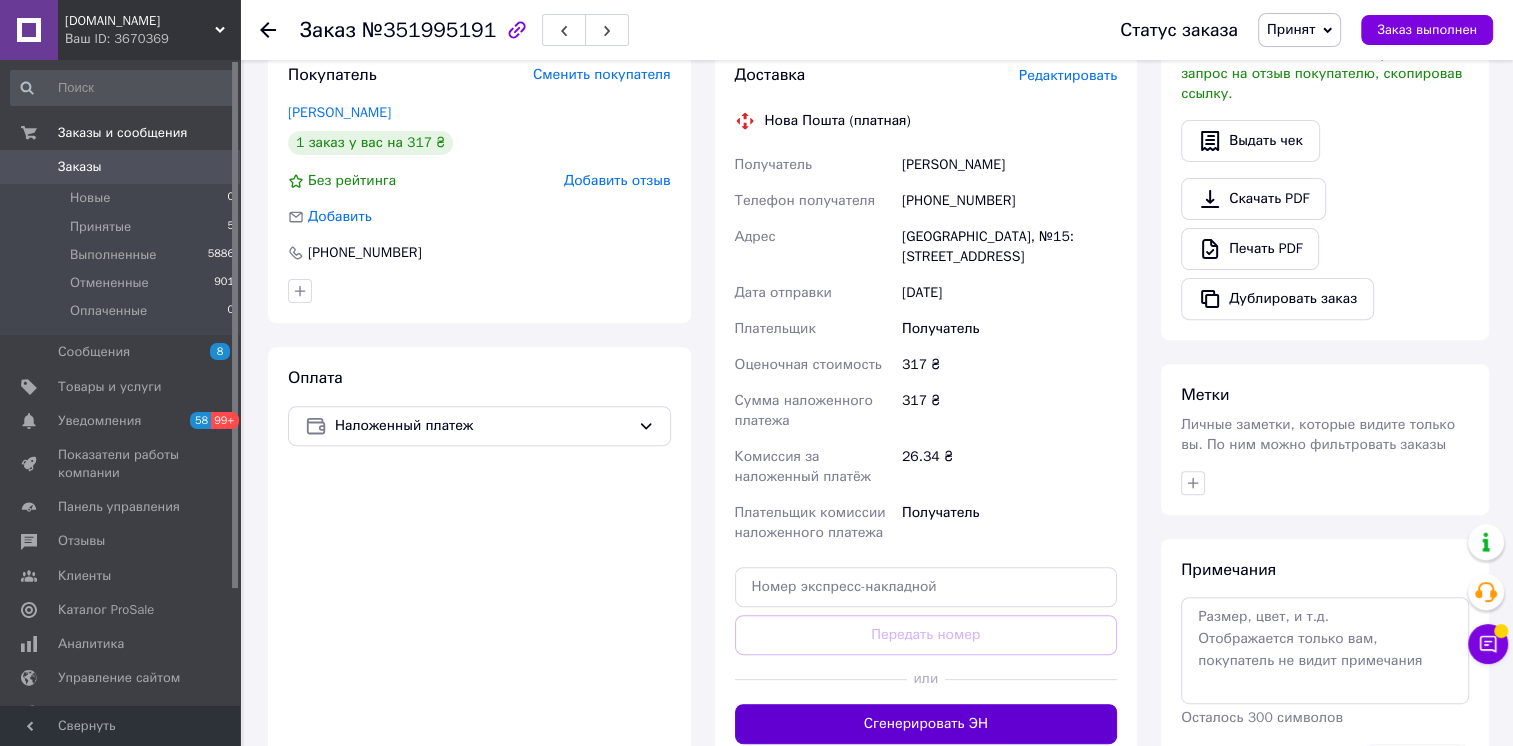 click on "Сгенерировать ЭН" at bounding box center [926, 724] 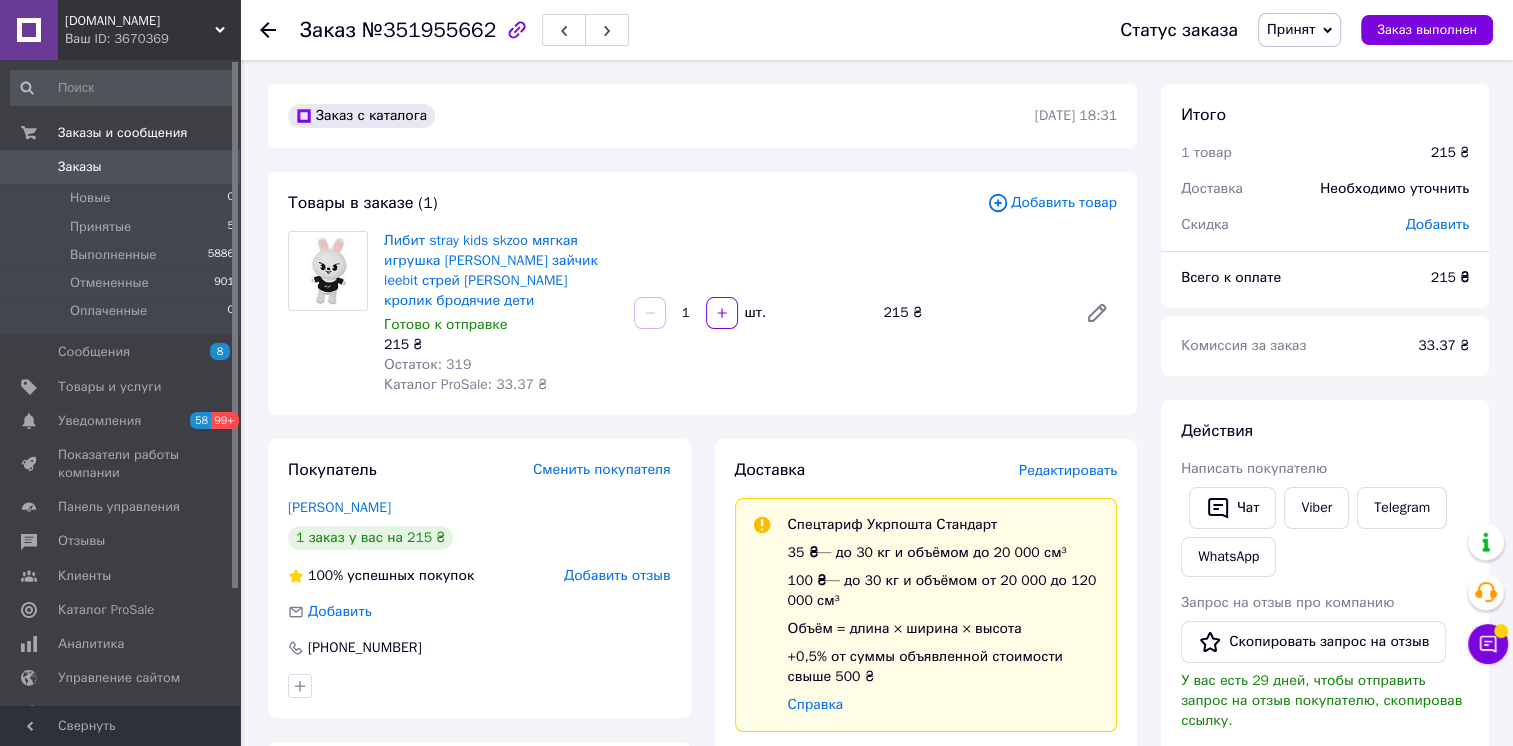 scroll, scrollTop: 0, scrollLeft: 0, axis: both 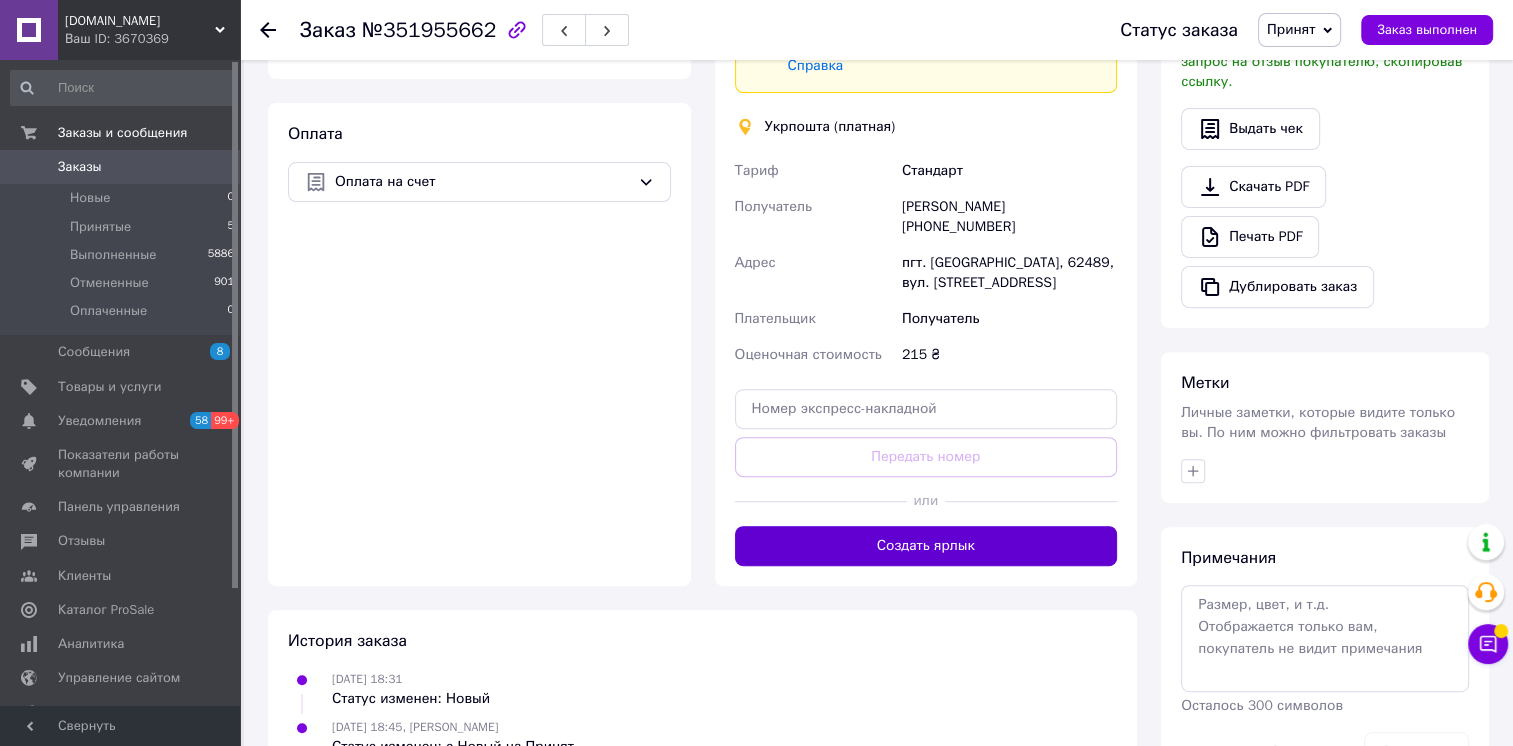 click on "Создать ярлык" at bounding box center [926, 546] 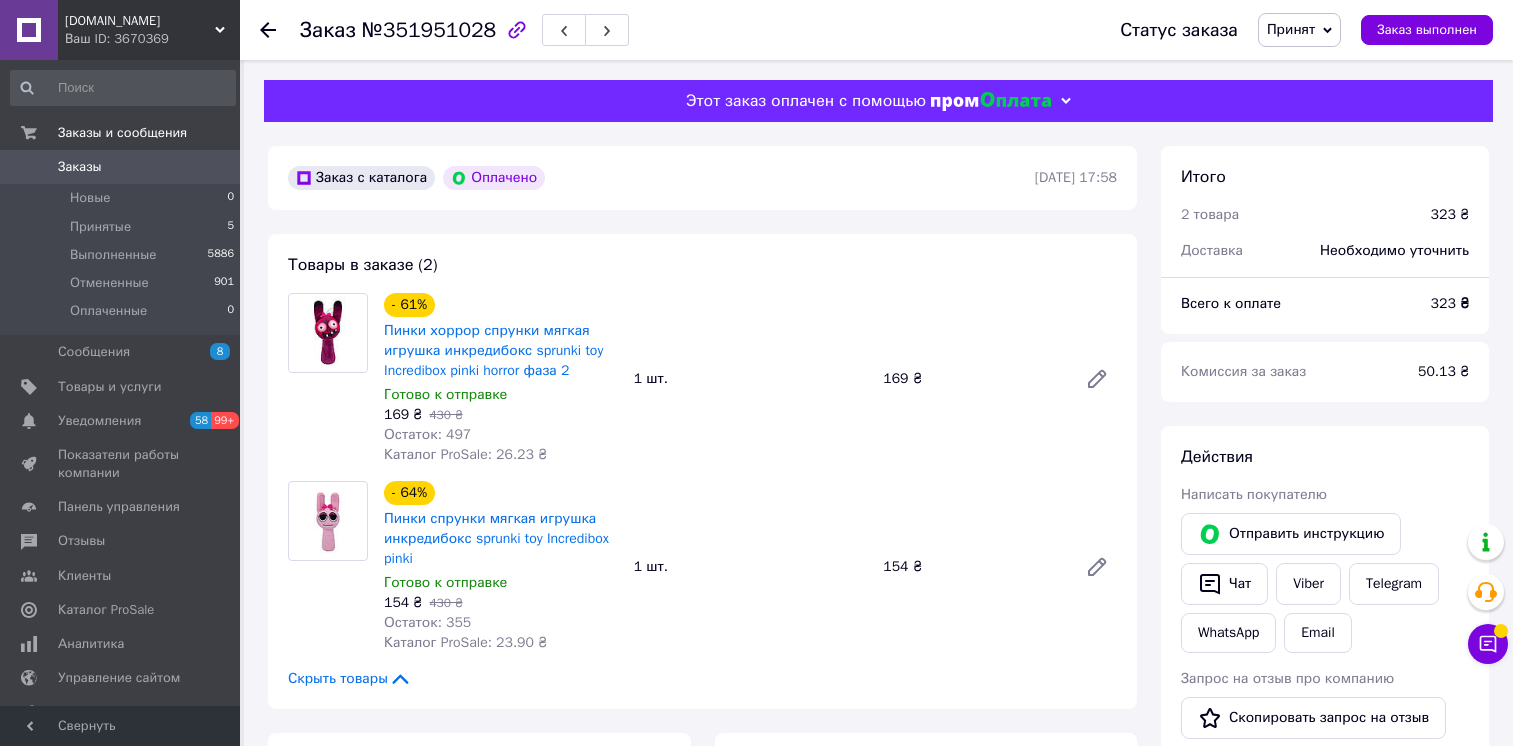 scroll, scrollTop: 0, scrollLeft: 0, axis: both 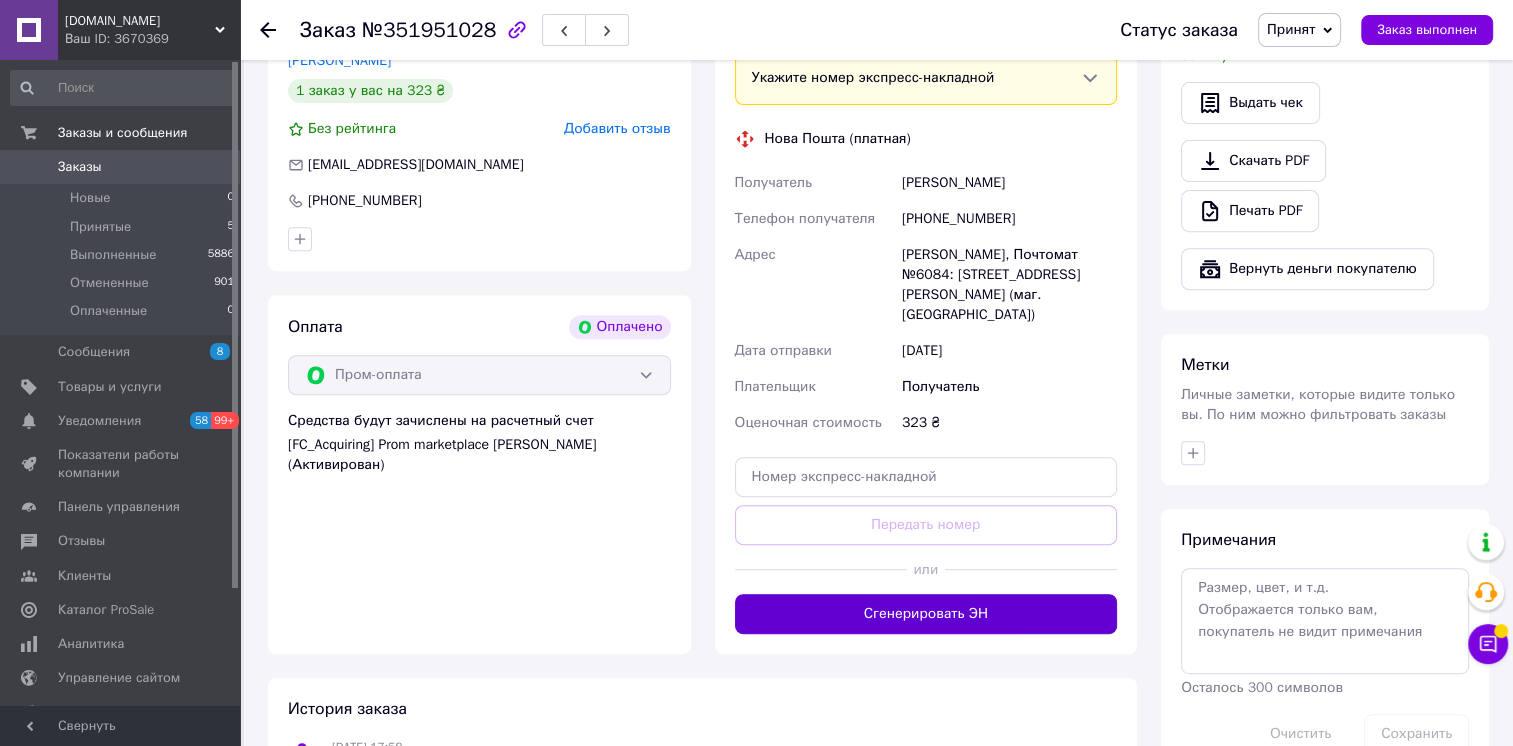 click on "Сгенерировать ЭН" at bounding box center (926, 614) 